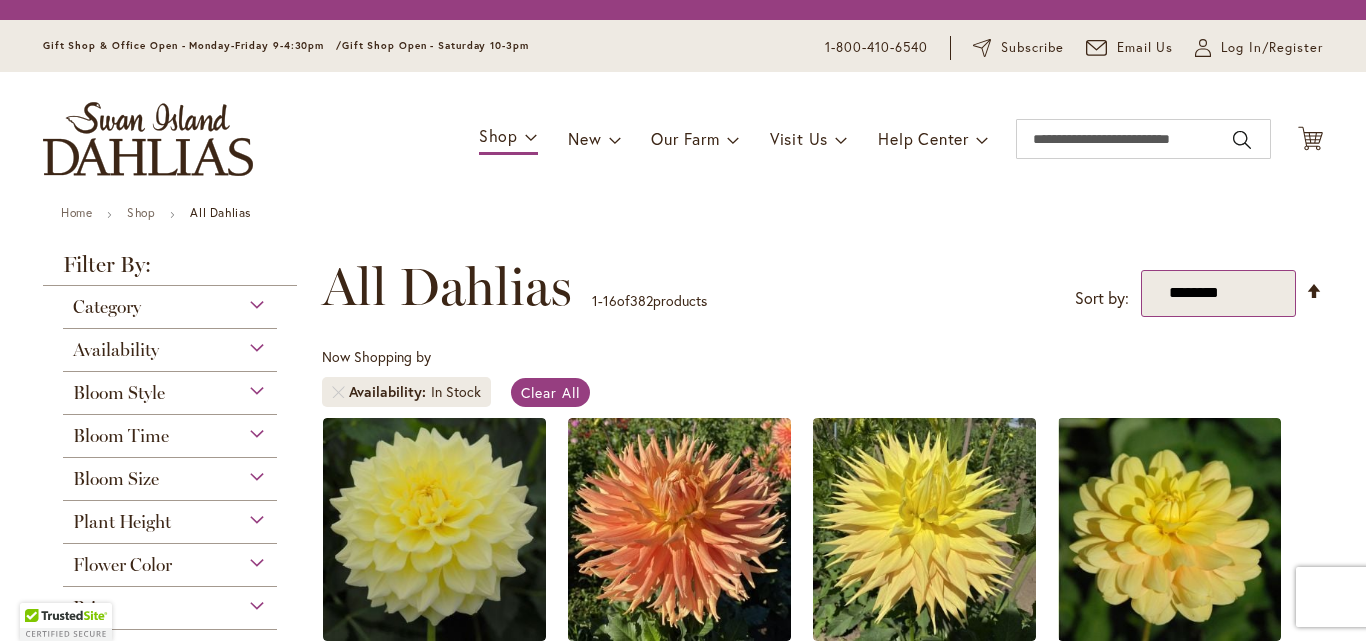 scroll, scrollTop: 0, scrollLeft: 0, axis: both 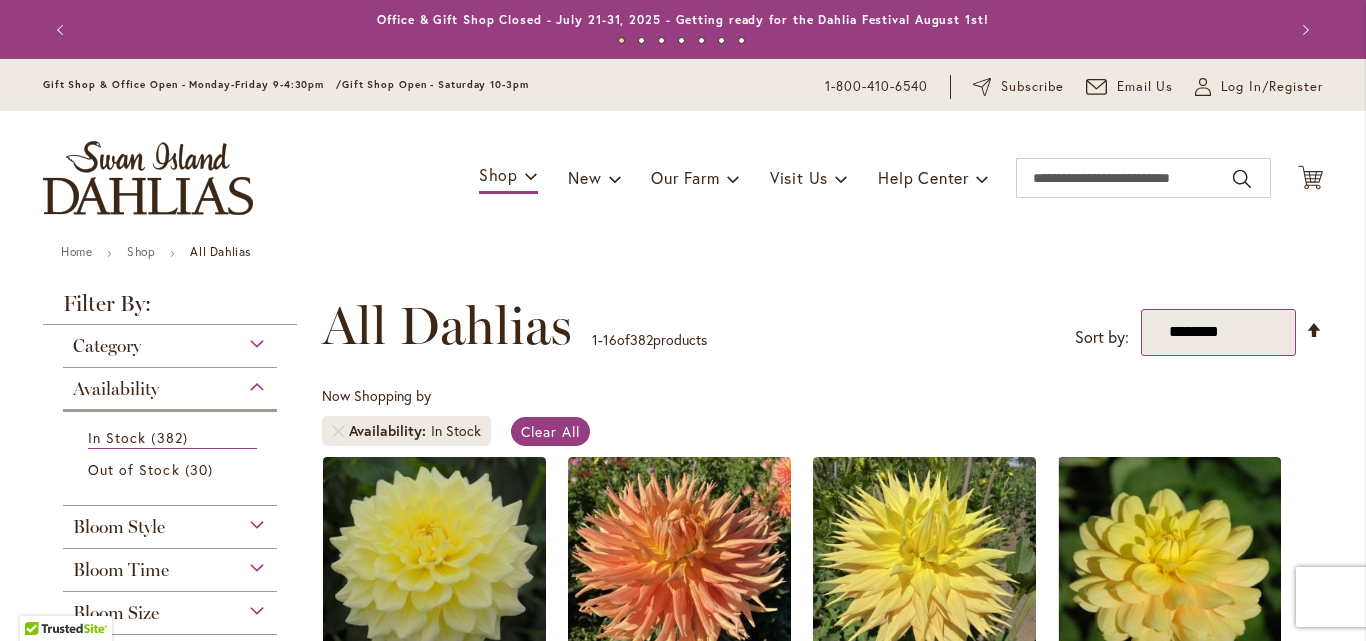 select on "*****" 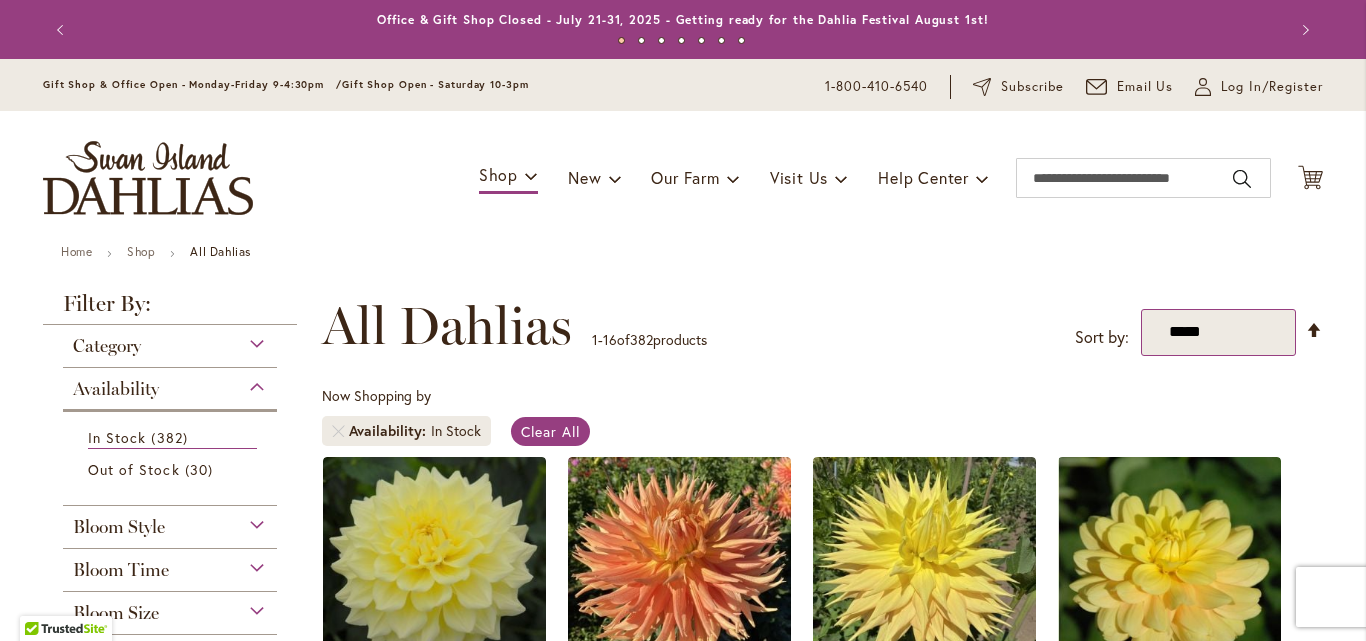click on "**********" at bounding box center [1218, 332] 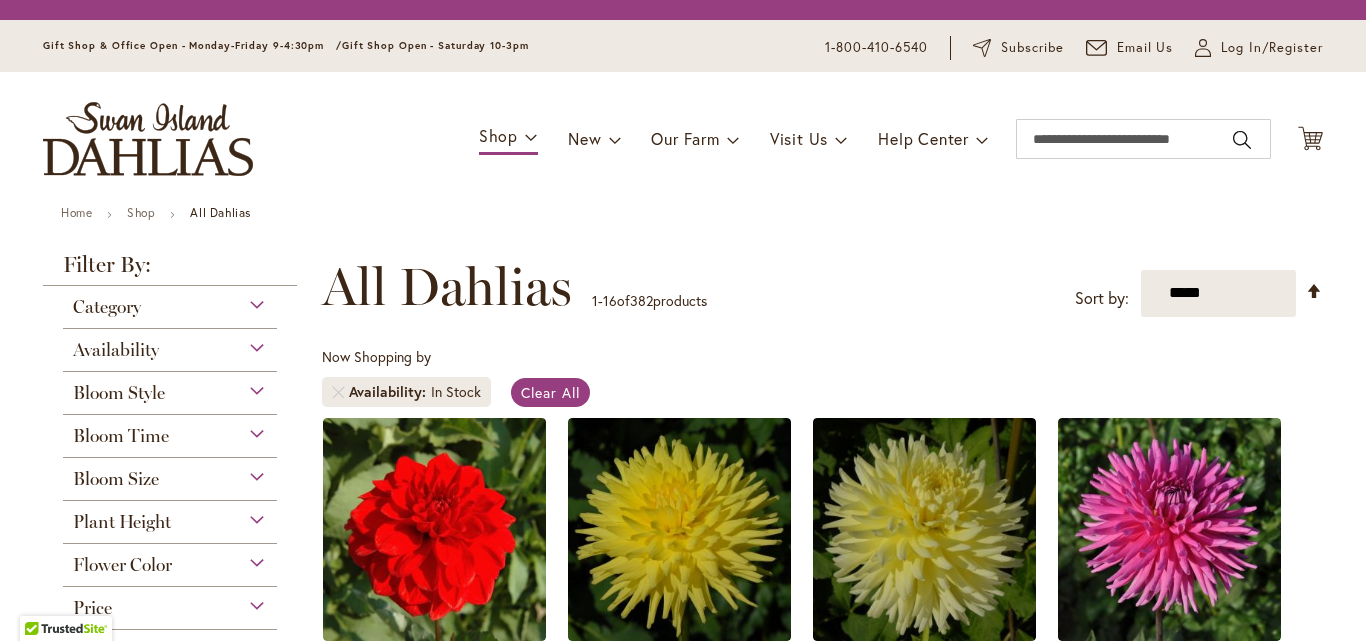scroll, scrollTop: 0, scrollLeft: 0, axis: both 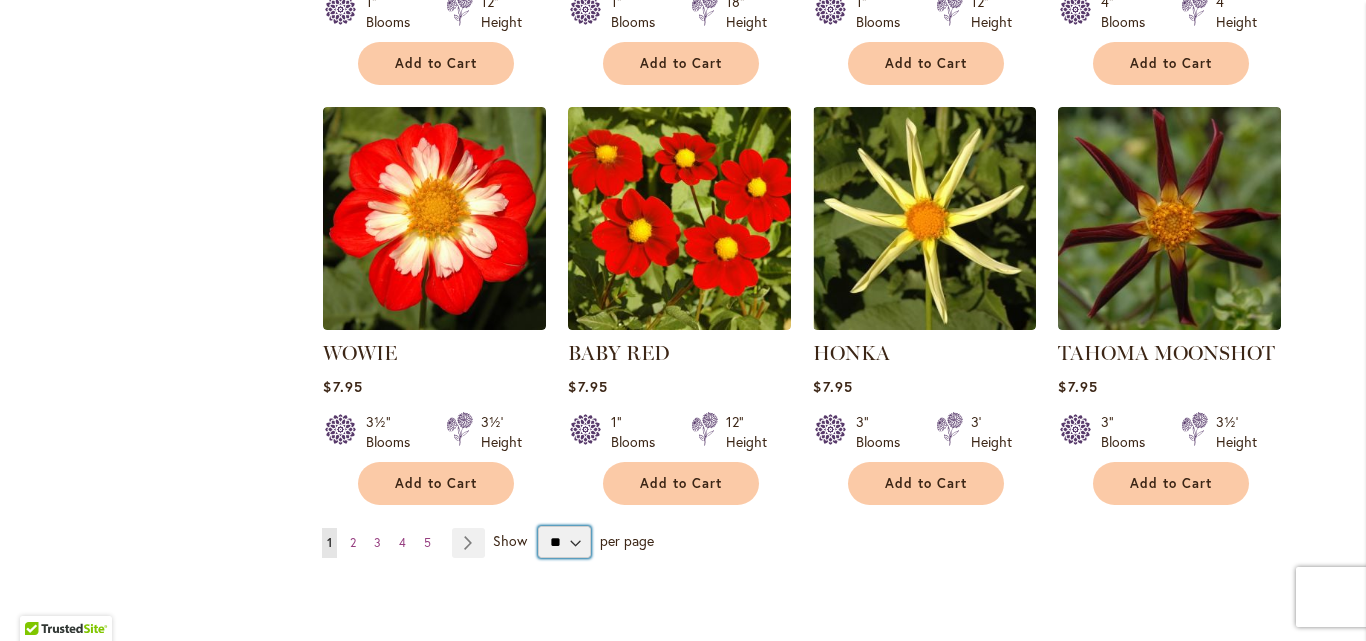 click on "**
**
**
**" at bounding box center [564, 542] 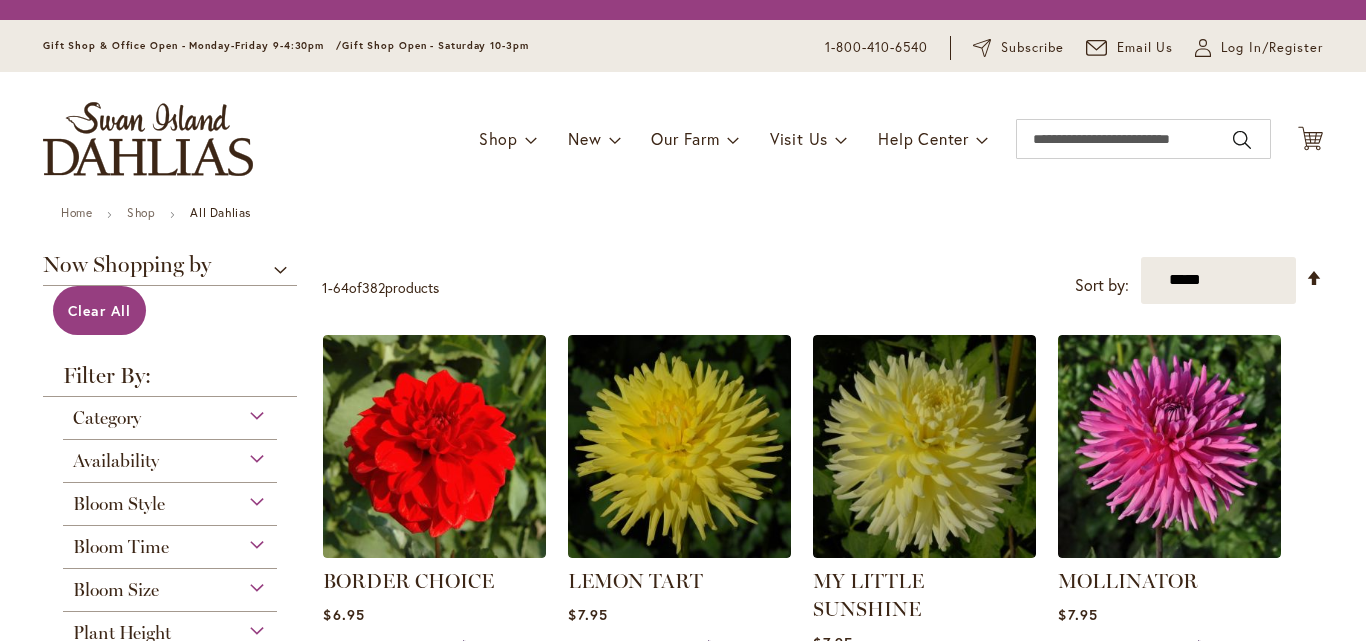 scroll, scrollTop: 0, scrollLeft: 0, axis: both 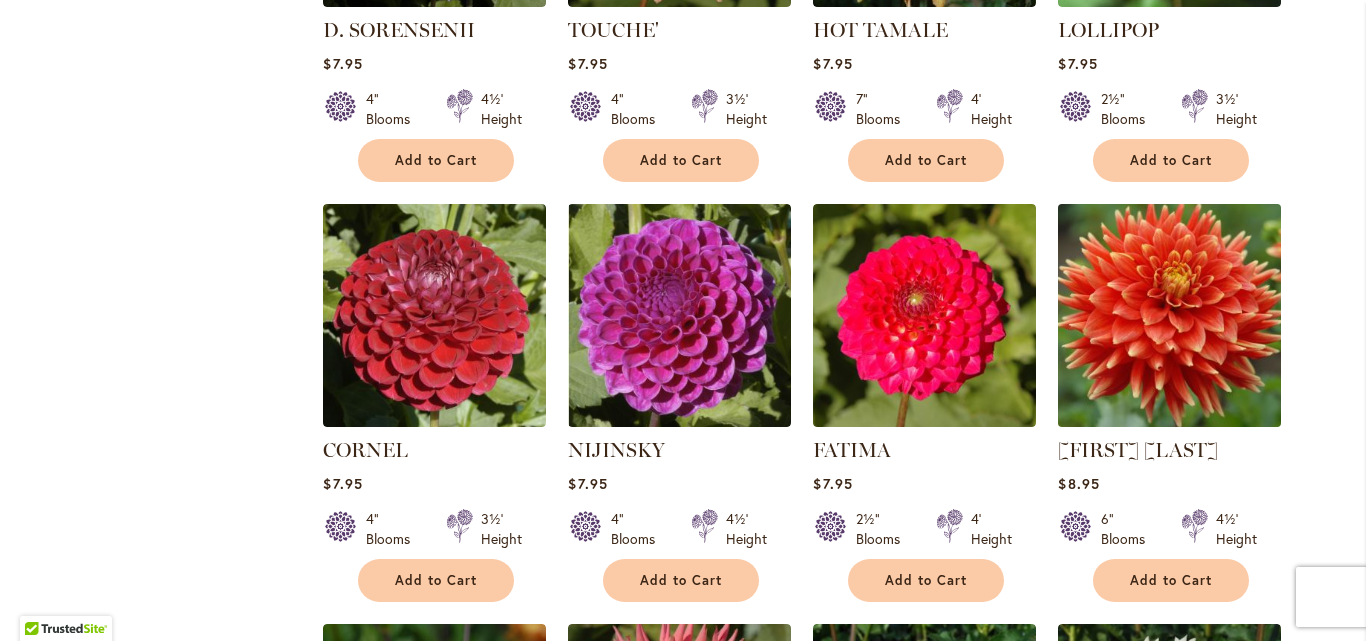 click at bounding box center (1170, 315) 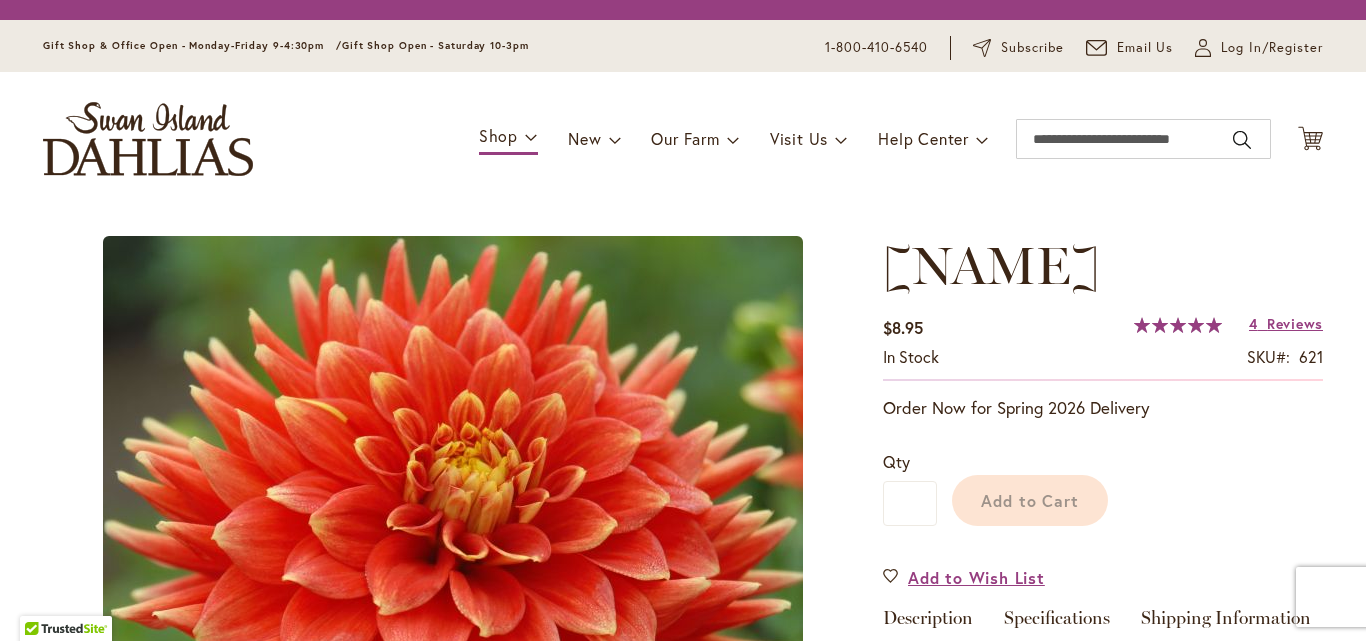 scroll, scrollTop: 0, scrollLeft: 0, axis: both 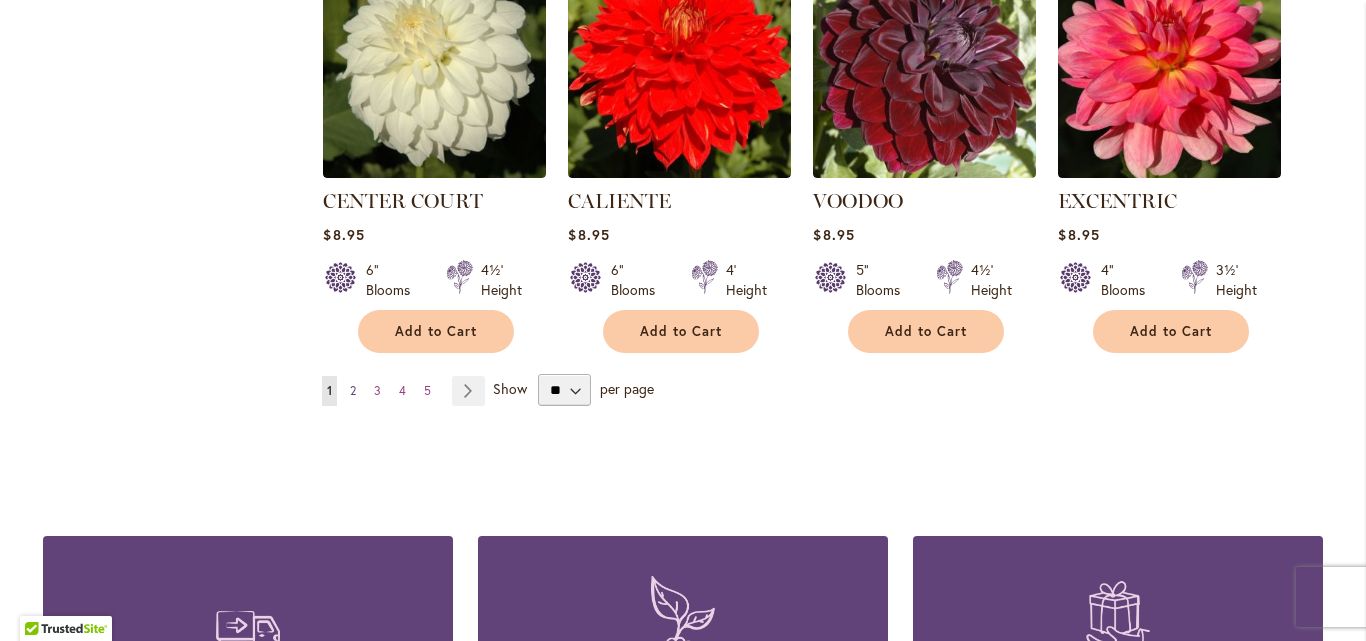 click on "2" at bounding box center (353, 390) 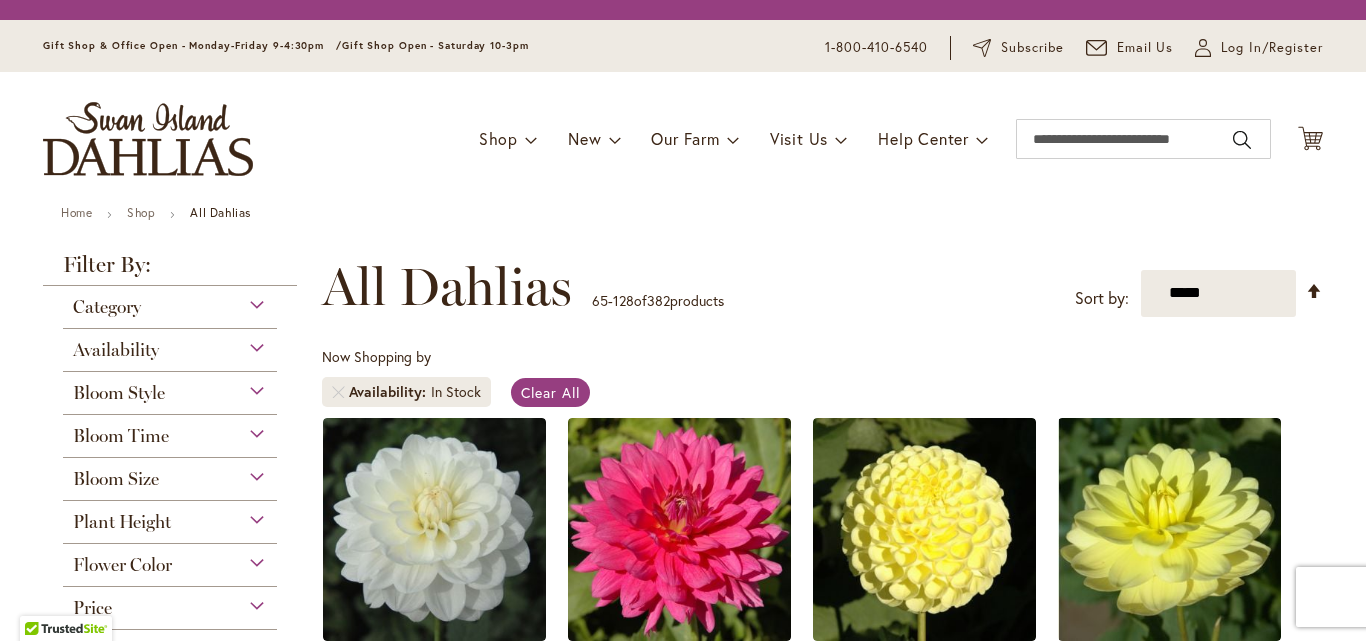 scroll, scrollTop: 0, scrollLeft: 0, axis: both 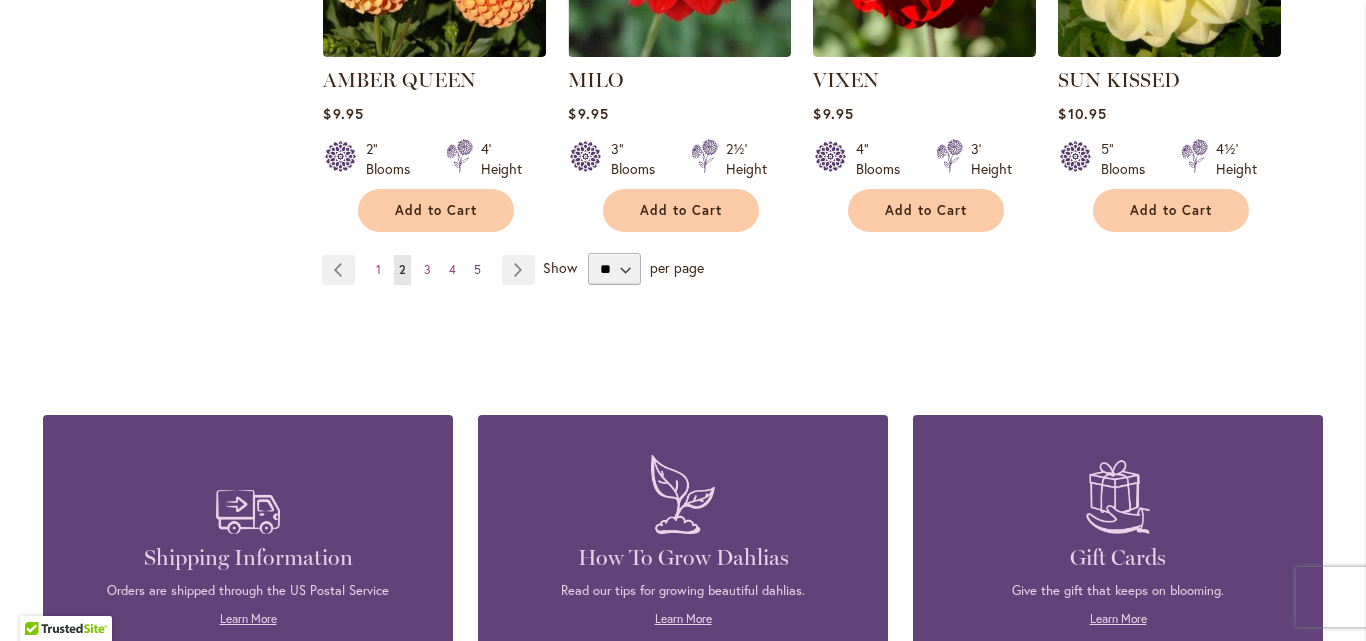 drag, startPoint x: 415, startPoint y: 251, endPoint x: 461, endPoint y: 266, distance: 48.38388 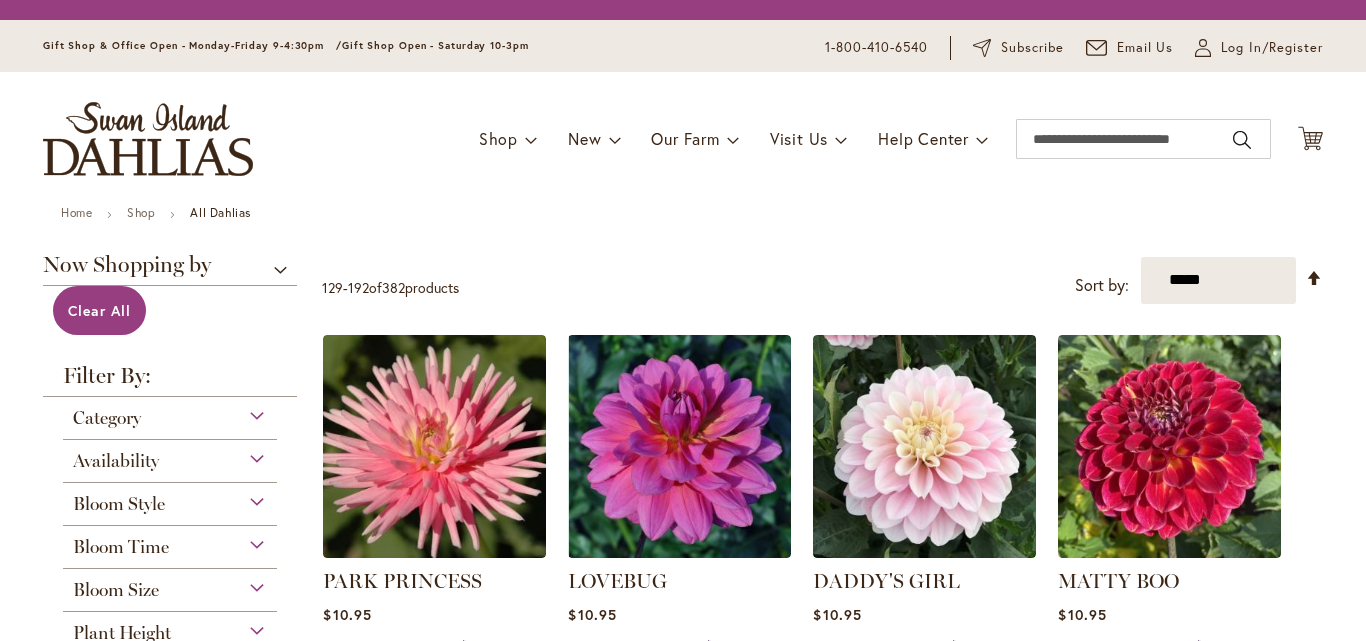 scroll, scrollTop: 0, scrollLeft: 0, axis: both 